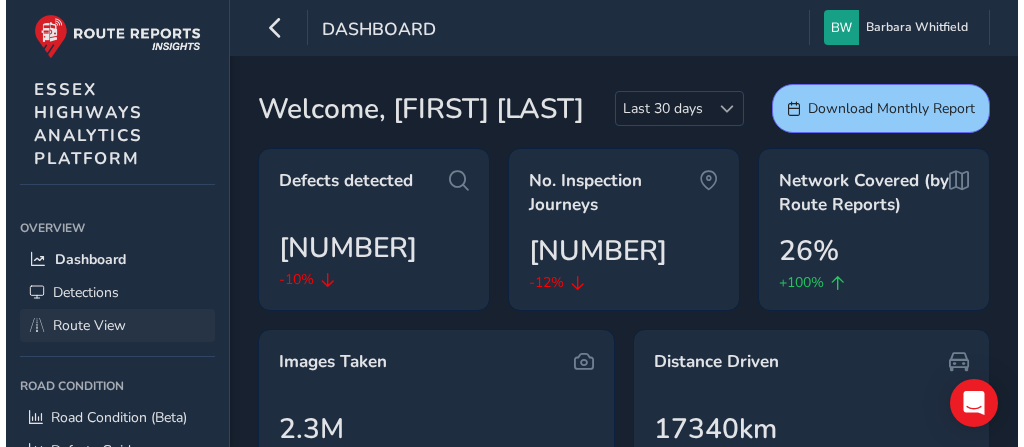 scroll, scrollTop: 0, scrollLeft: 0, axis: both 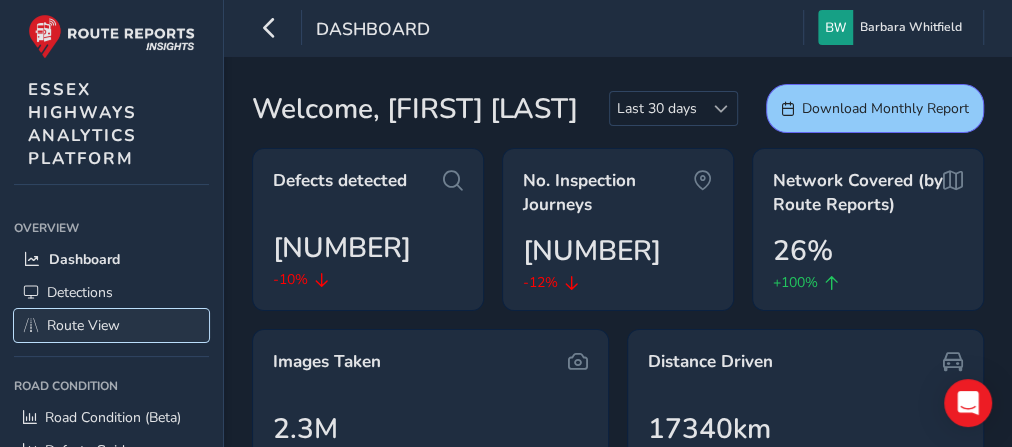 click on "Route View" at bounding box center (83, 325) 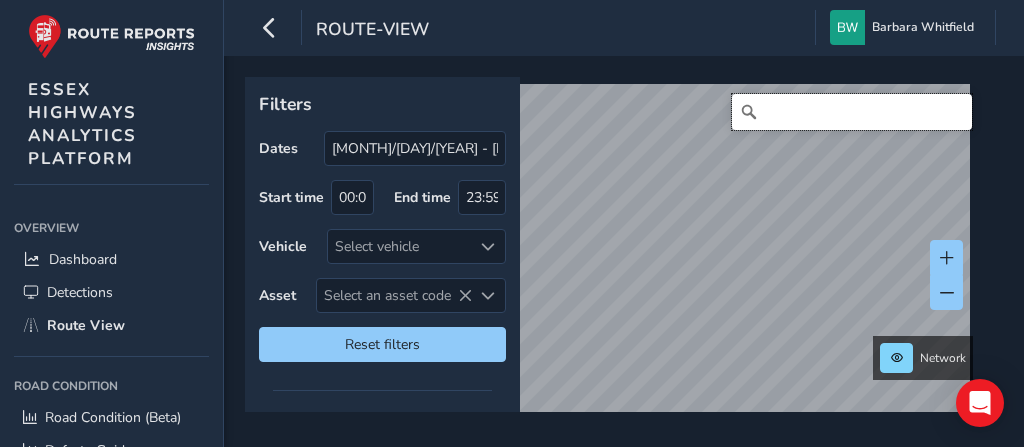 click at bounding box center [852, 112] 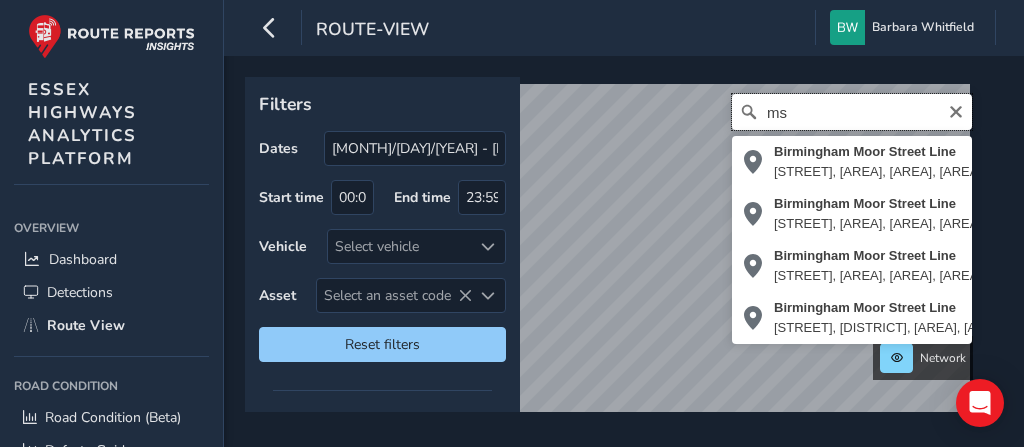 type on "m" 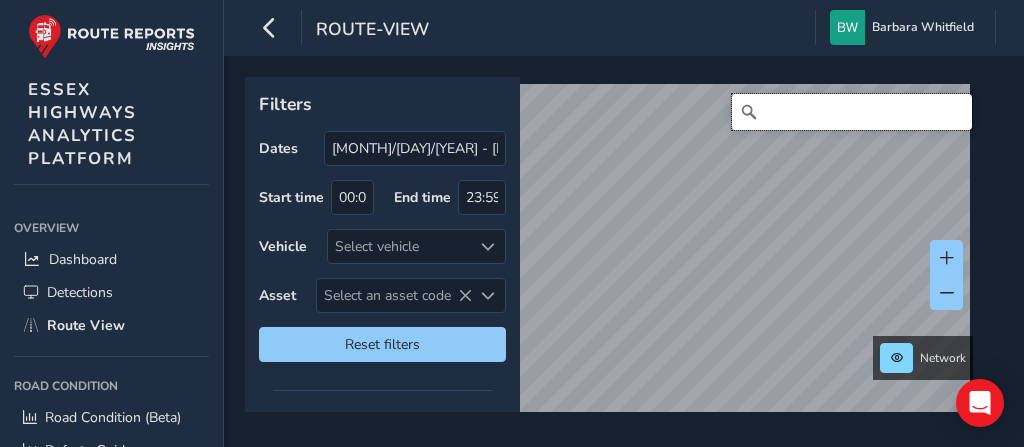 type on "[LETTER]" 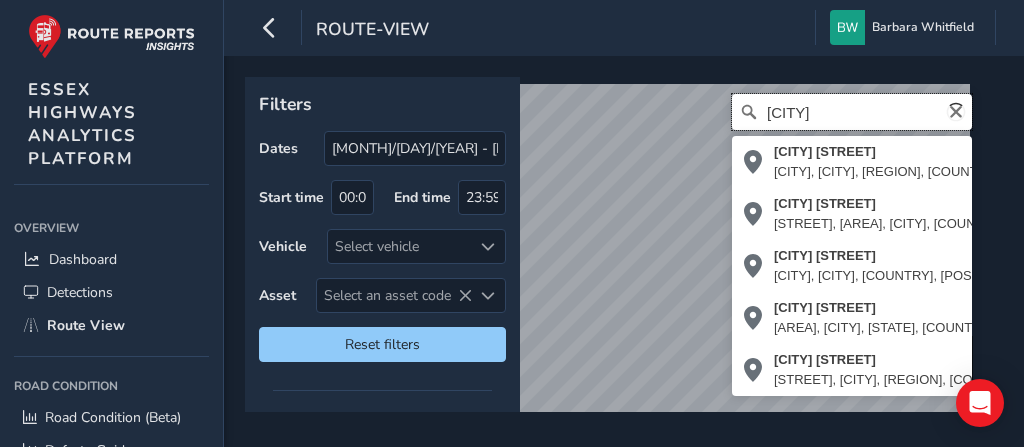 type on "i" 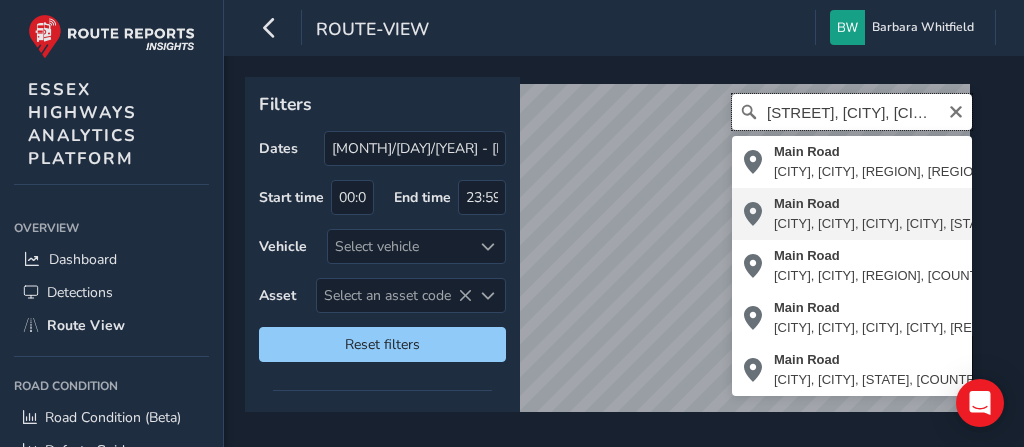 scroll, scrollTop: 0, scrollLeft: 0, axis: both 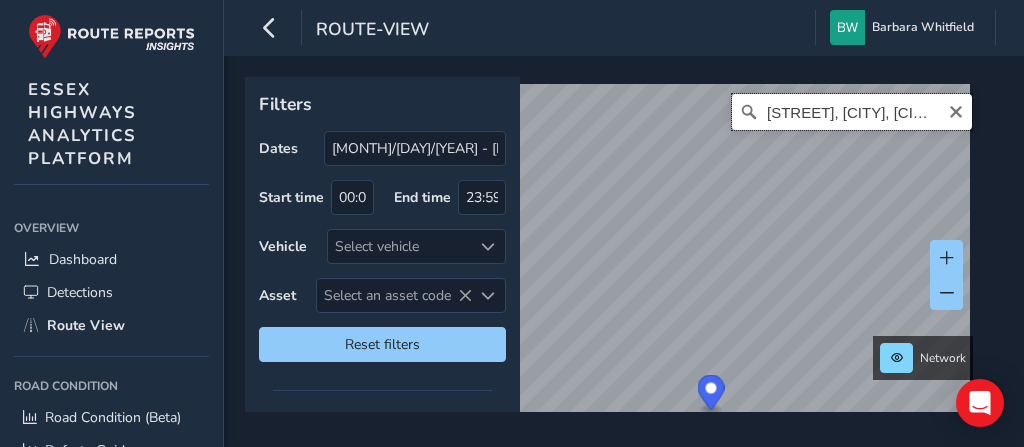 click on "[STREET], [CITY], [CITY], [CITY], [STATE], [COUNTRY], [POSTAL_CODE], [COUNTRY]" at bounding box center (852, 112) 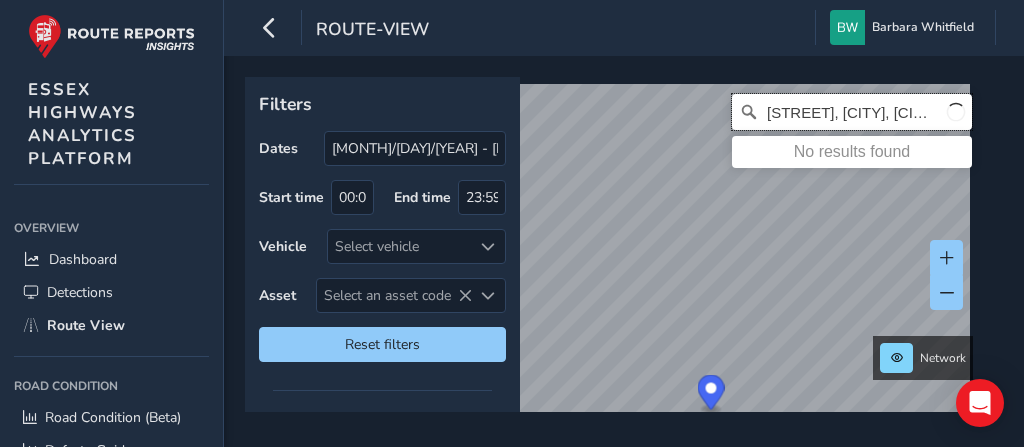 scroll, scrollTop: 0, scrollLeft: 9, axis: horizontal 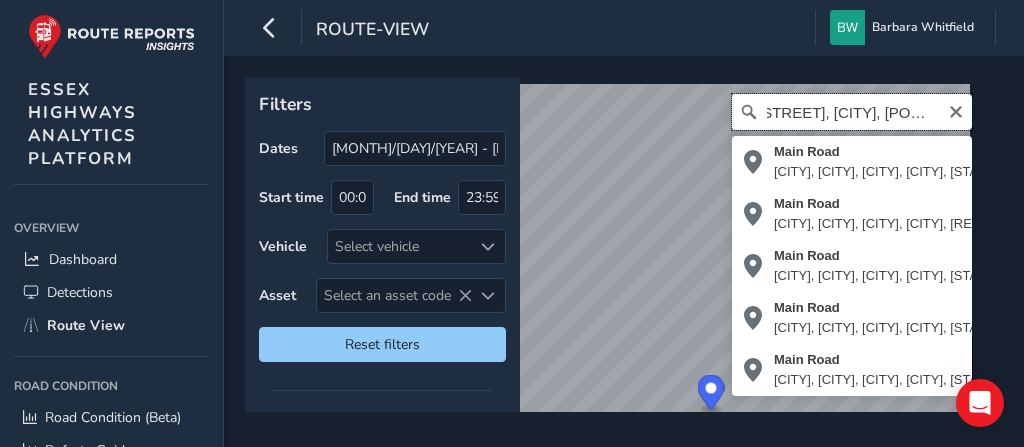 click on "[STREET], [CITY], [POSTCODE], [COUNTRY]" at bounding box center (852, 112) 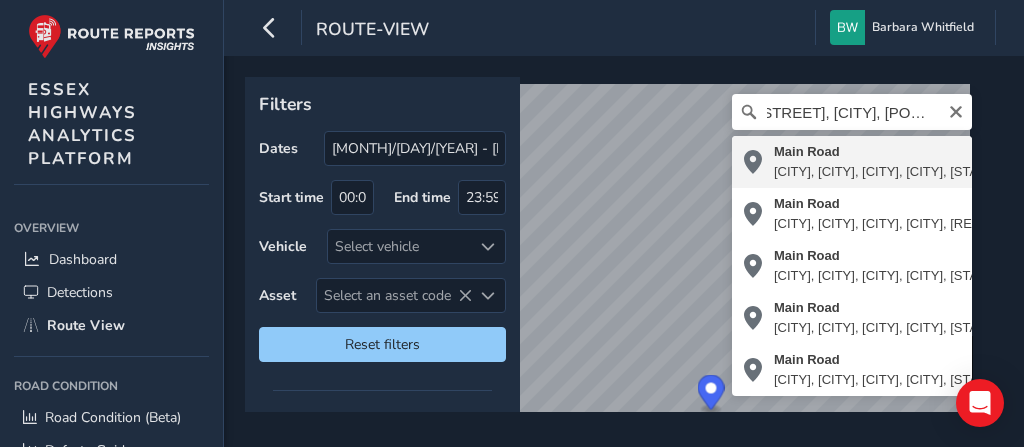 type on "[STREET], [CITY], [CITY], [CITY], [STATE], [COUNTRY], [POSTAL_CODE], [COUNTRY]" 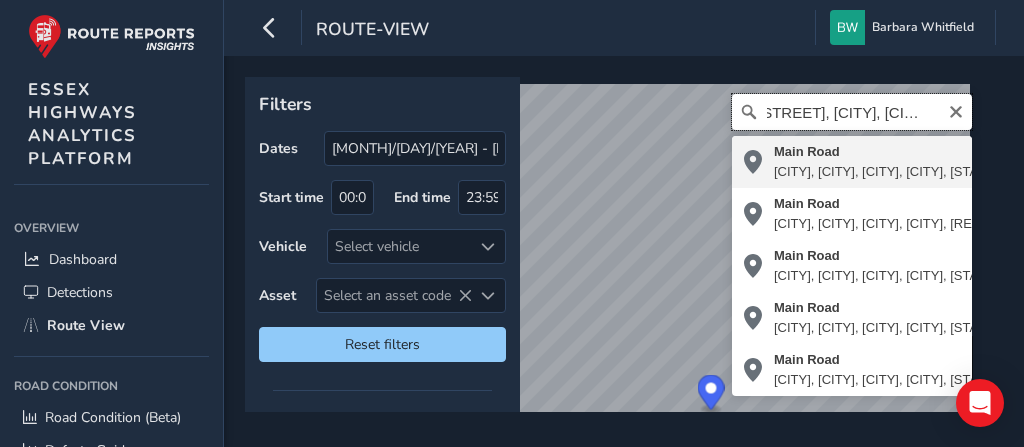 scroll, scrollTop: 0, scrollLeft: 0, axis: both 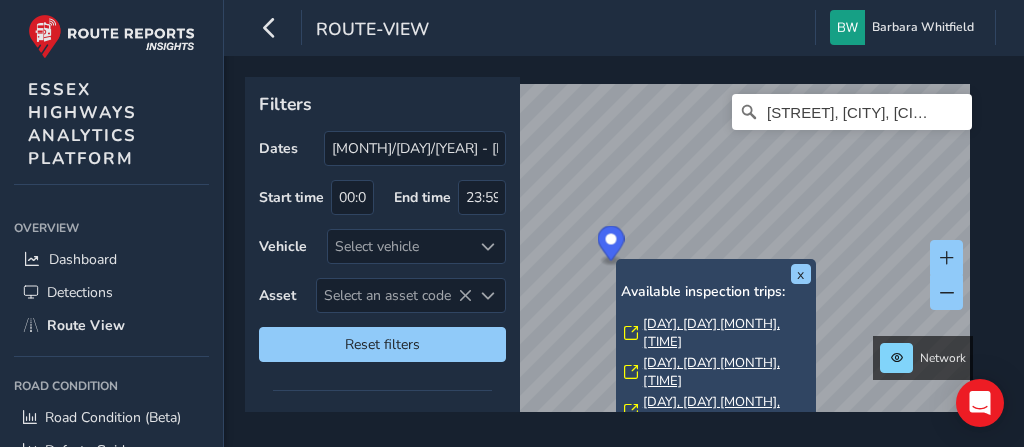 click on "[DAY], [DAY] [MONTH], [TIME]" at bounding box center (727, 333) 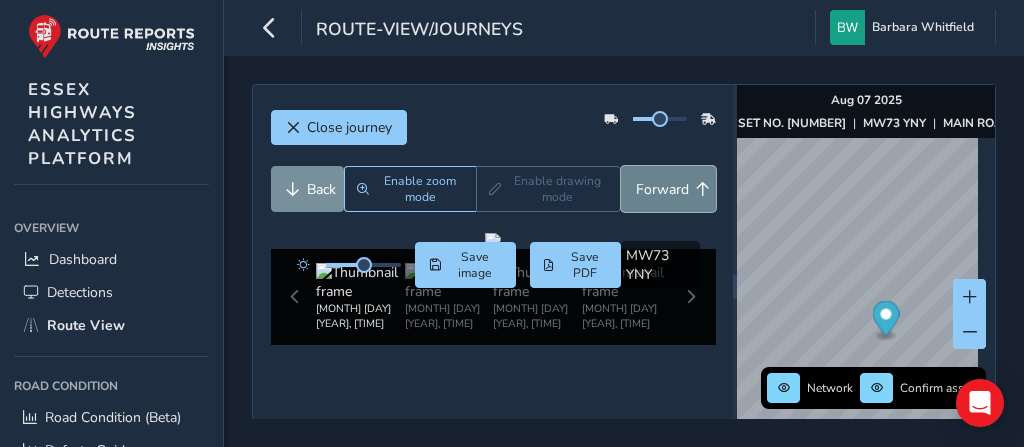click on "Forward" at bounding box center (662, 189) 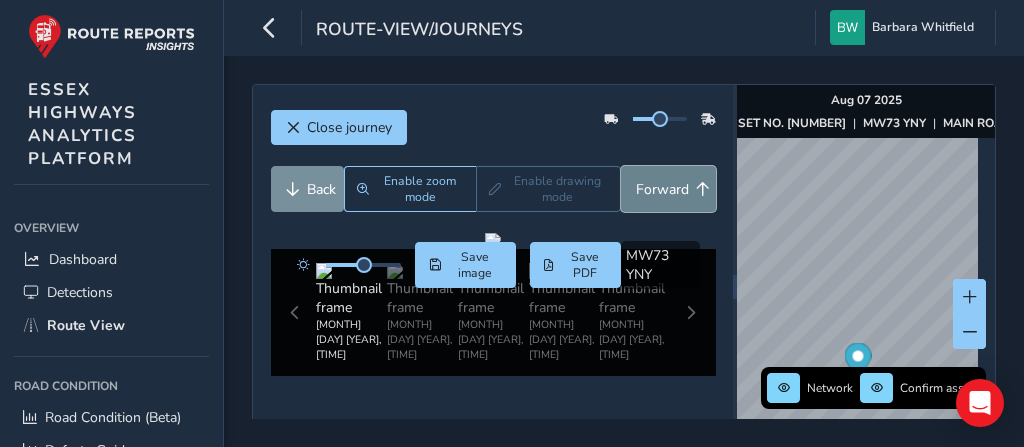 click on "Forward" at bounding box center (662, 189) 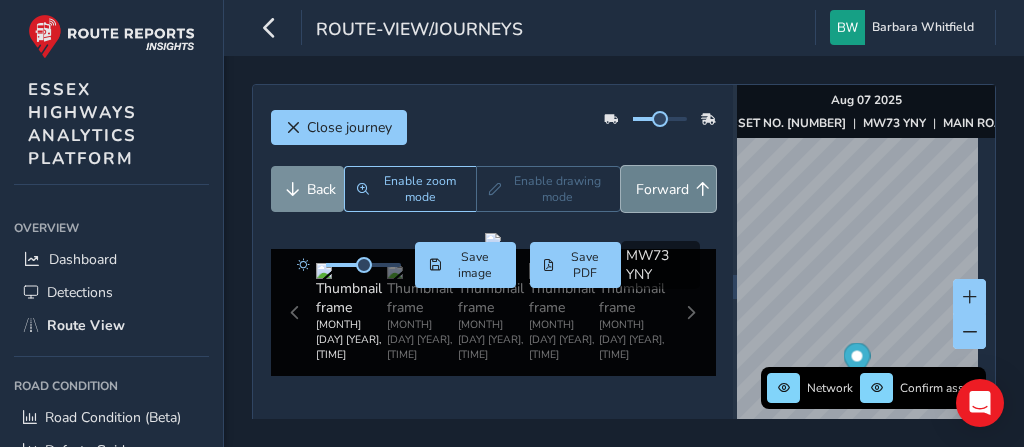 click on "Forward" at bounding box center [662, 189] 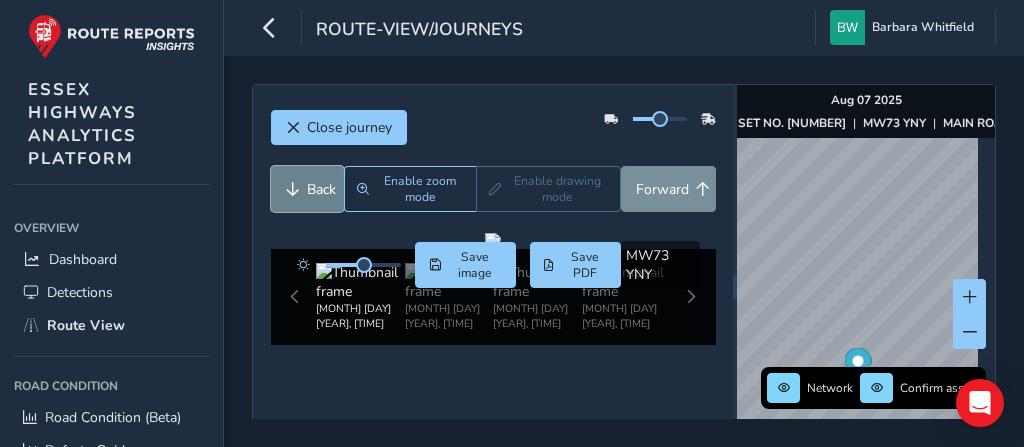 click on "Back" at bounding box center (308, 189) 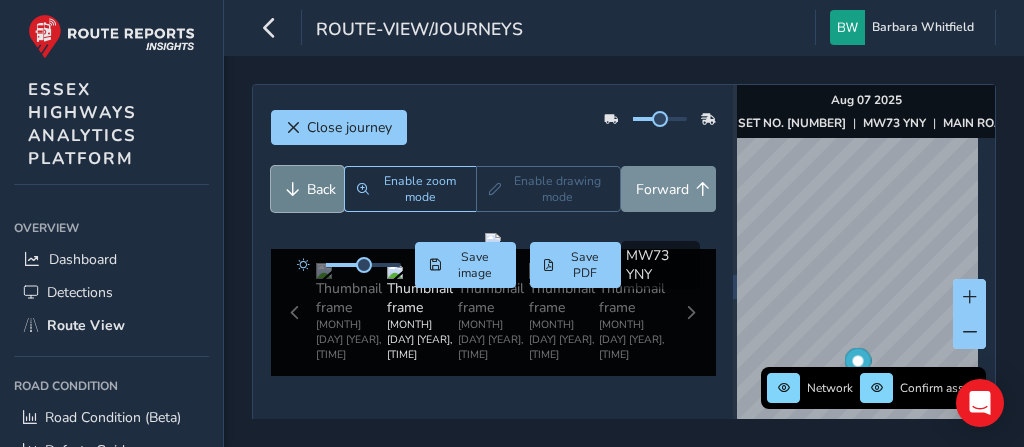 click on "Back" at bounding box center [308, 189] 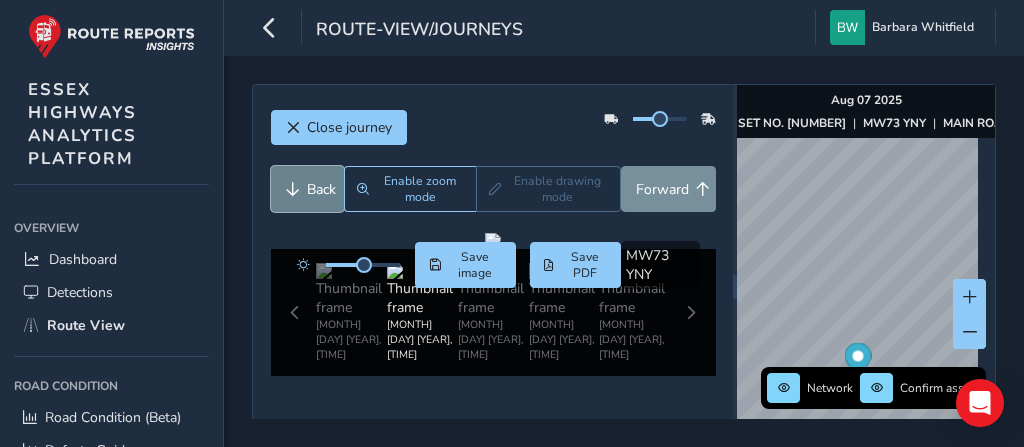 click on "Back" at bounding box center [308, 189] 